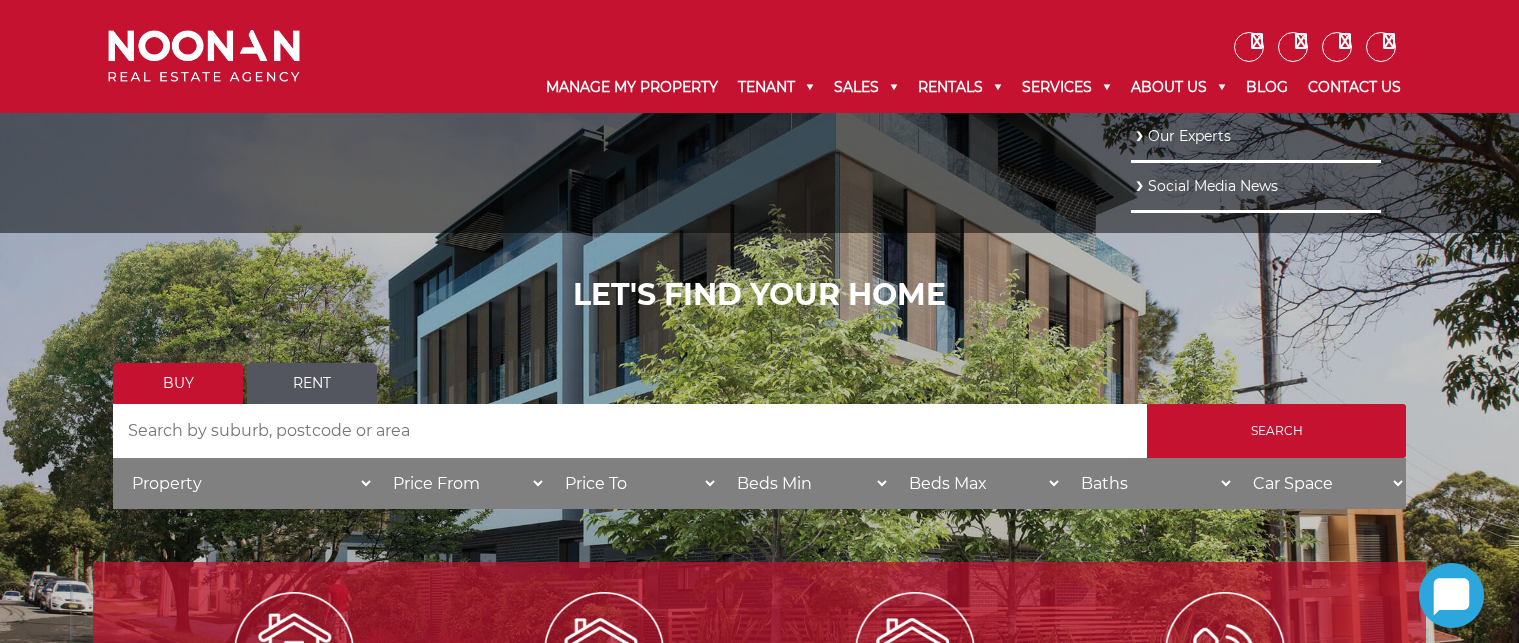 scroll, scrollTop: 0, scrollLeft: 0, axis: both 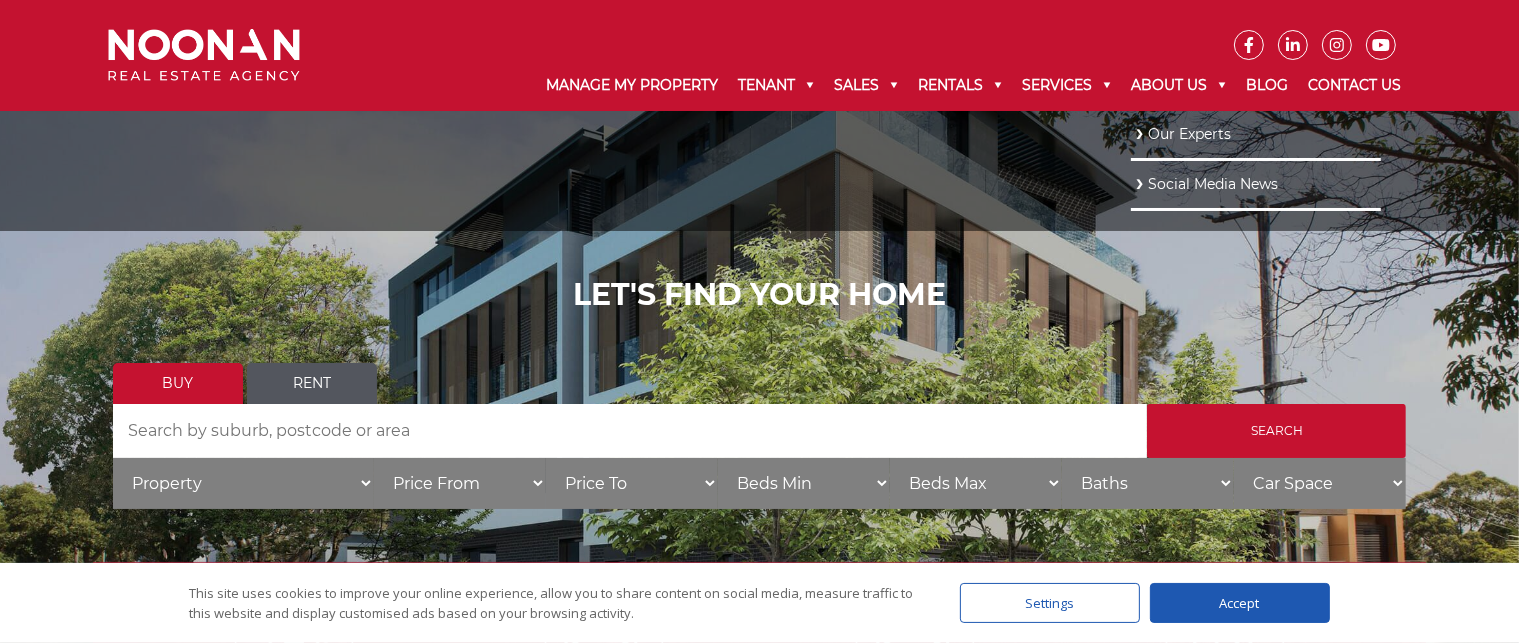 click on "Our Experts" at bounding box center [1256, 134] 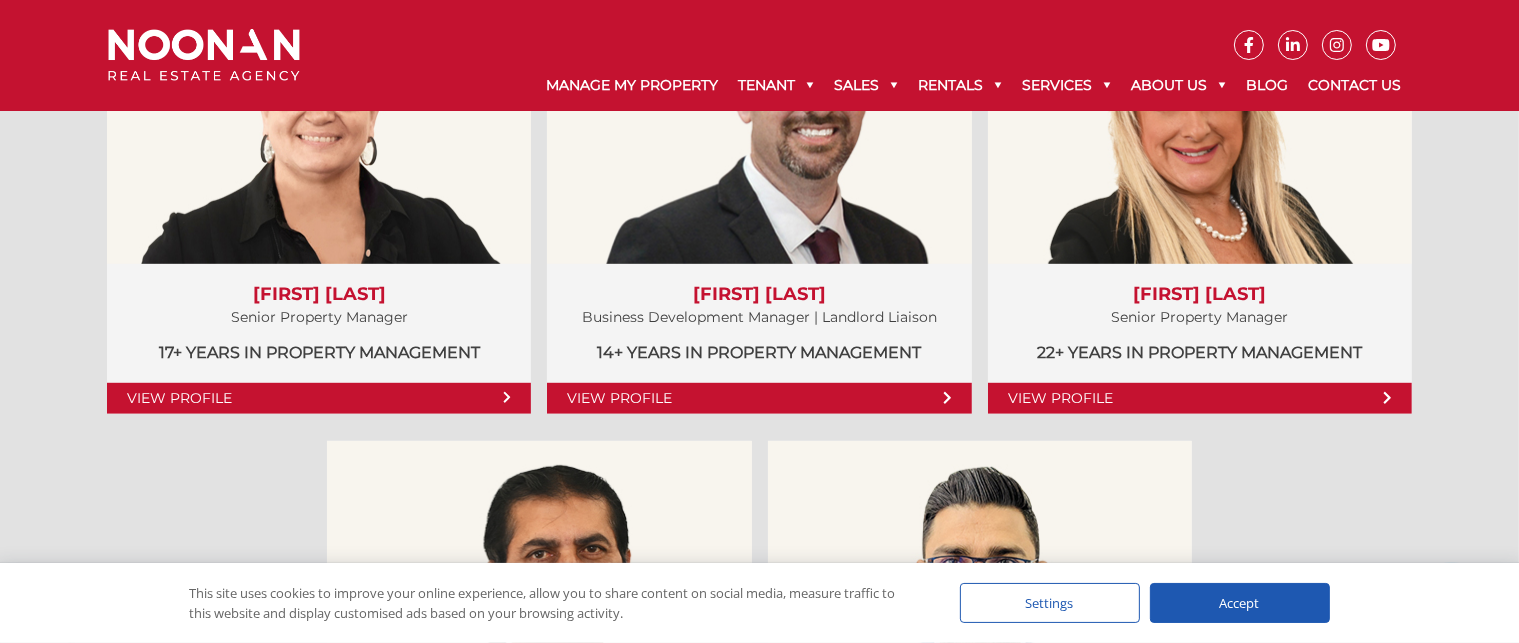 scroll, scrollTop: 1207, scrollLeft: 0, axis: vertical 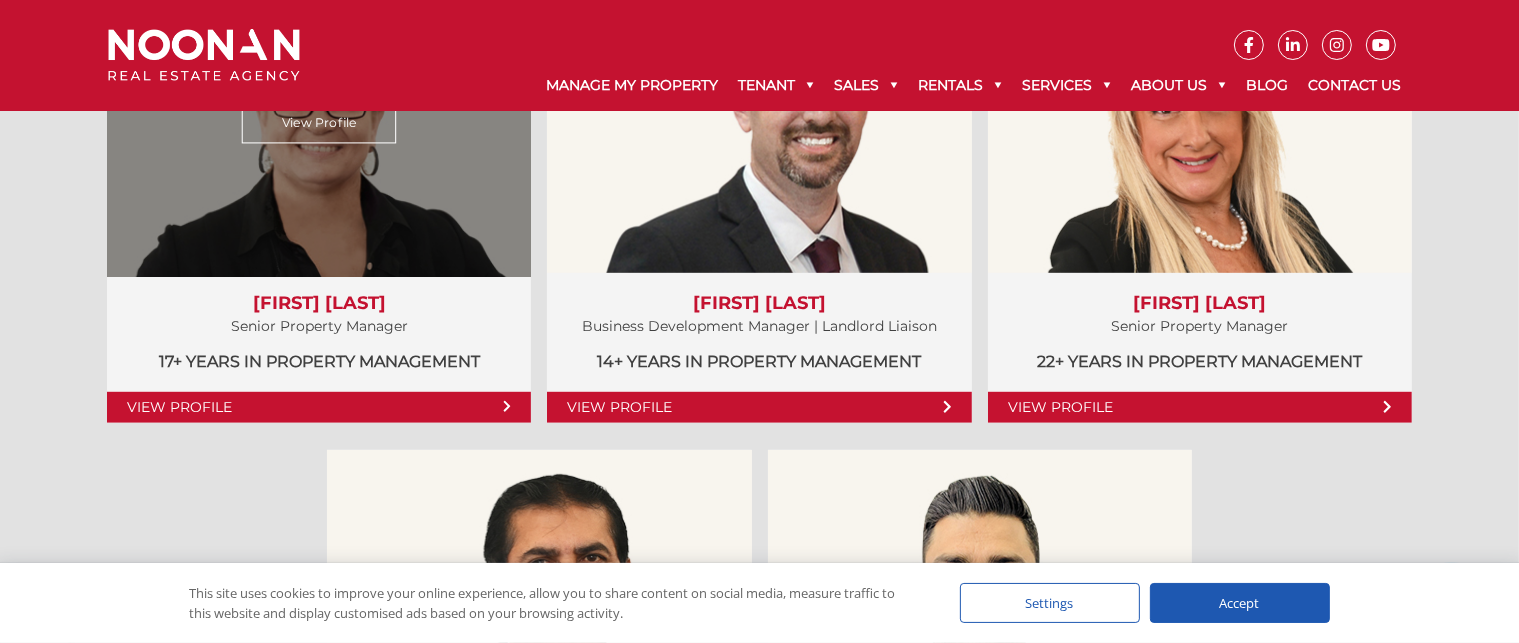 click on "View Profile" at bounding box center [319, 407] 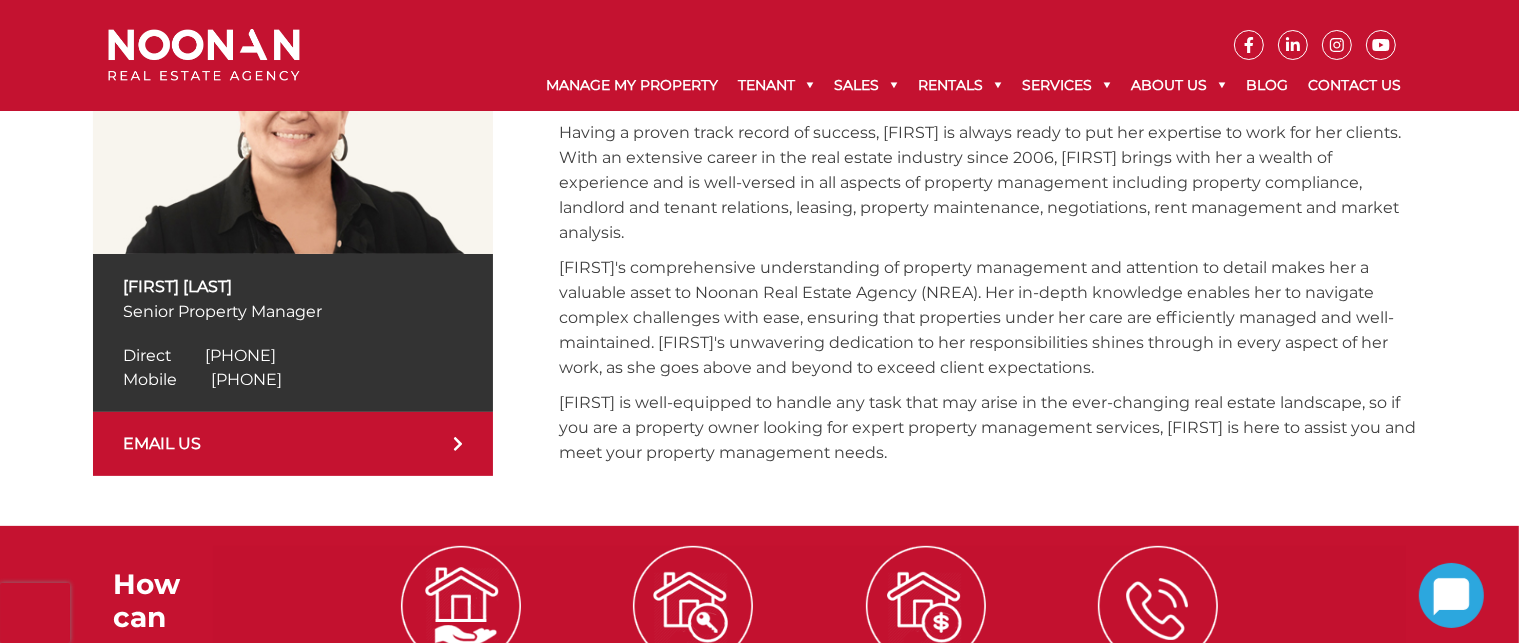 scroll, scrollTop: 478, scrollLeft: 0, axis: vertical 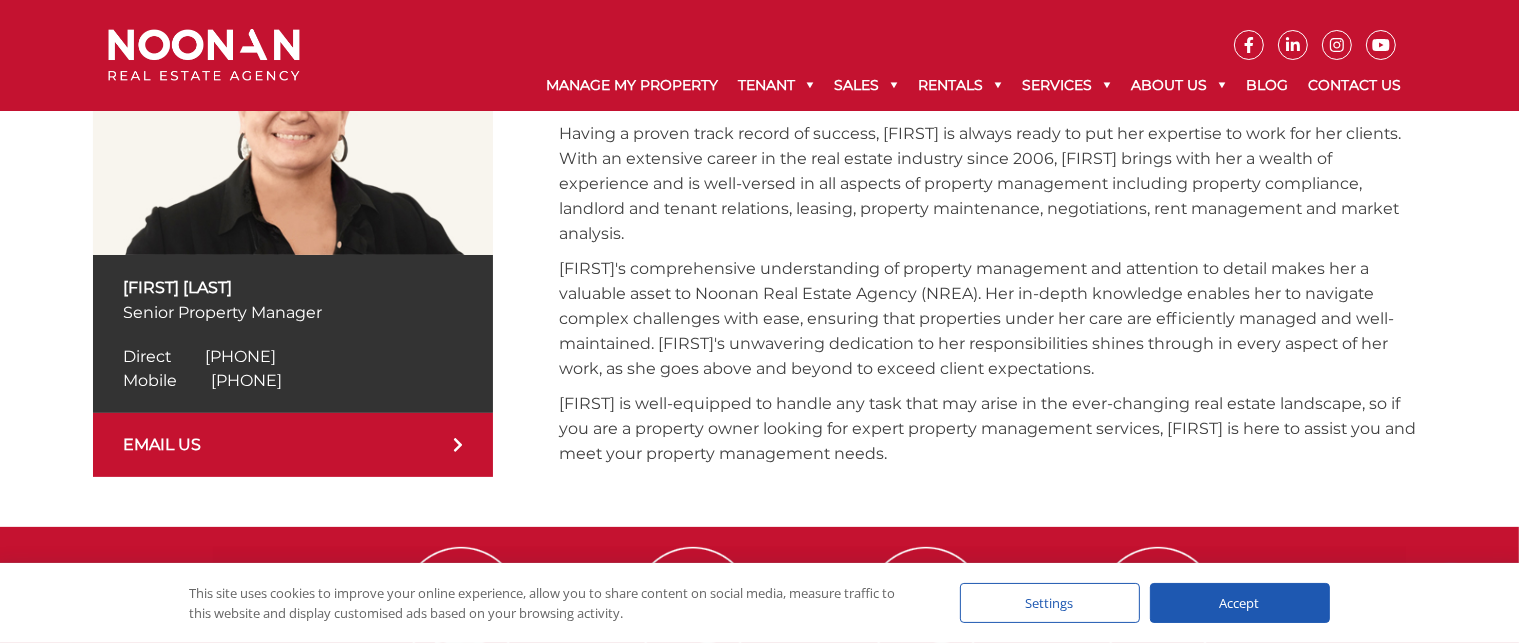 click on "0499 75...." at bounding box center [246, 380] 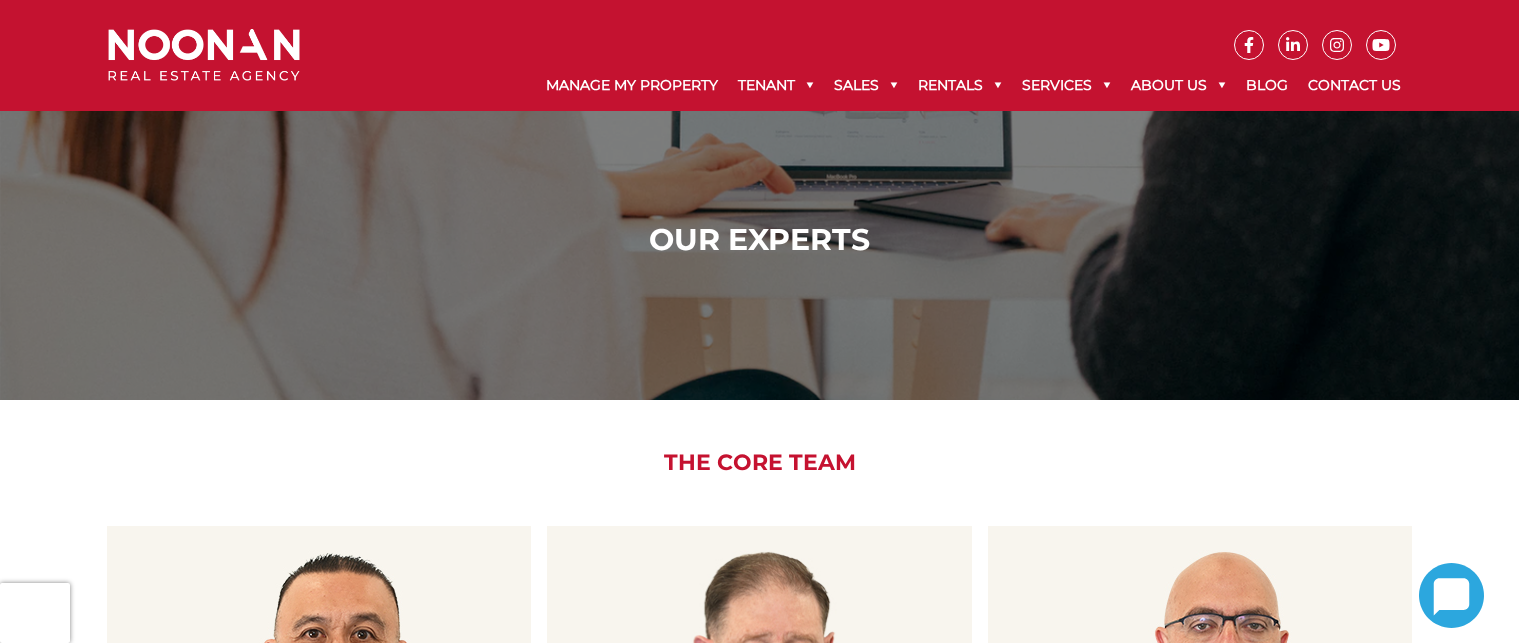scroll, scrollTop: 1207, scrollLeft: 0, axis: vertical 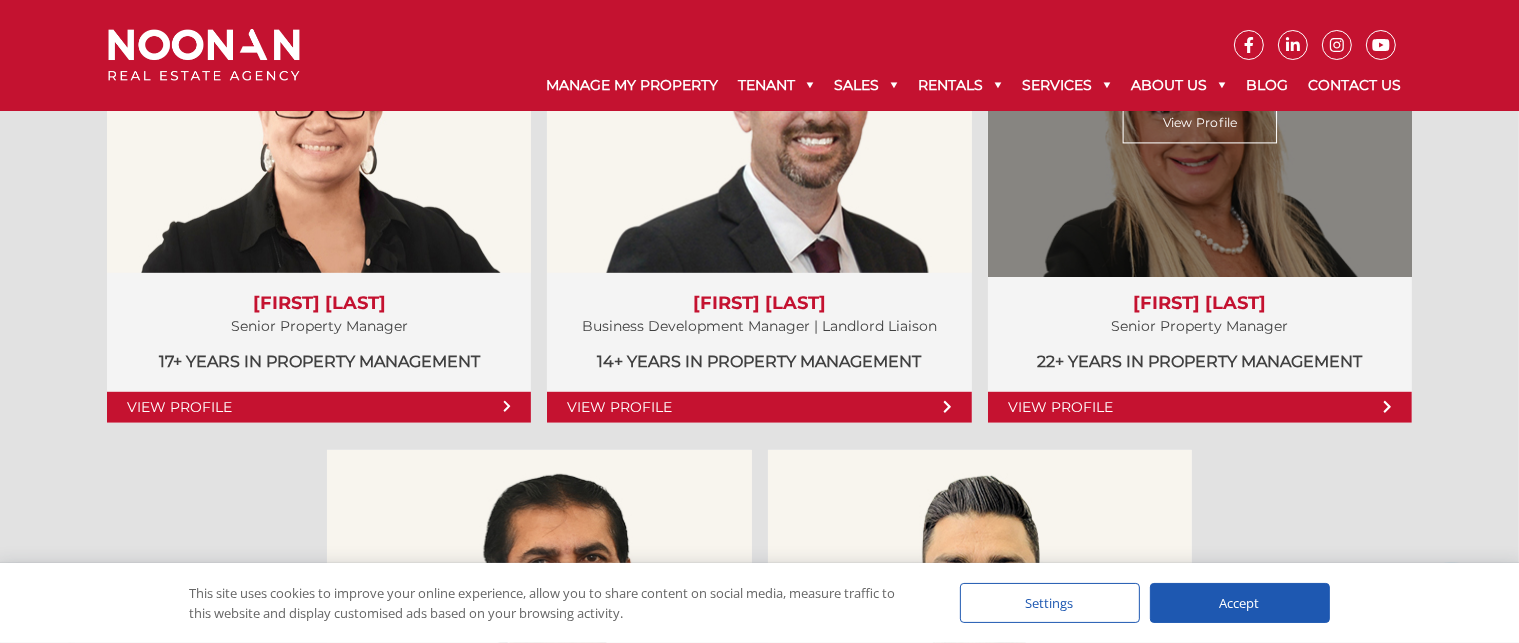 click on "View Profile" at bounding box center (1200, 407) 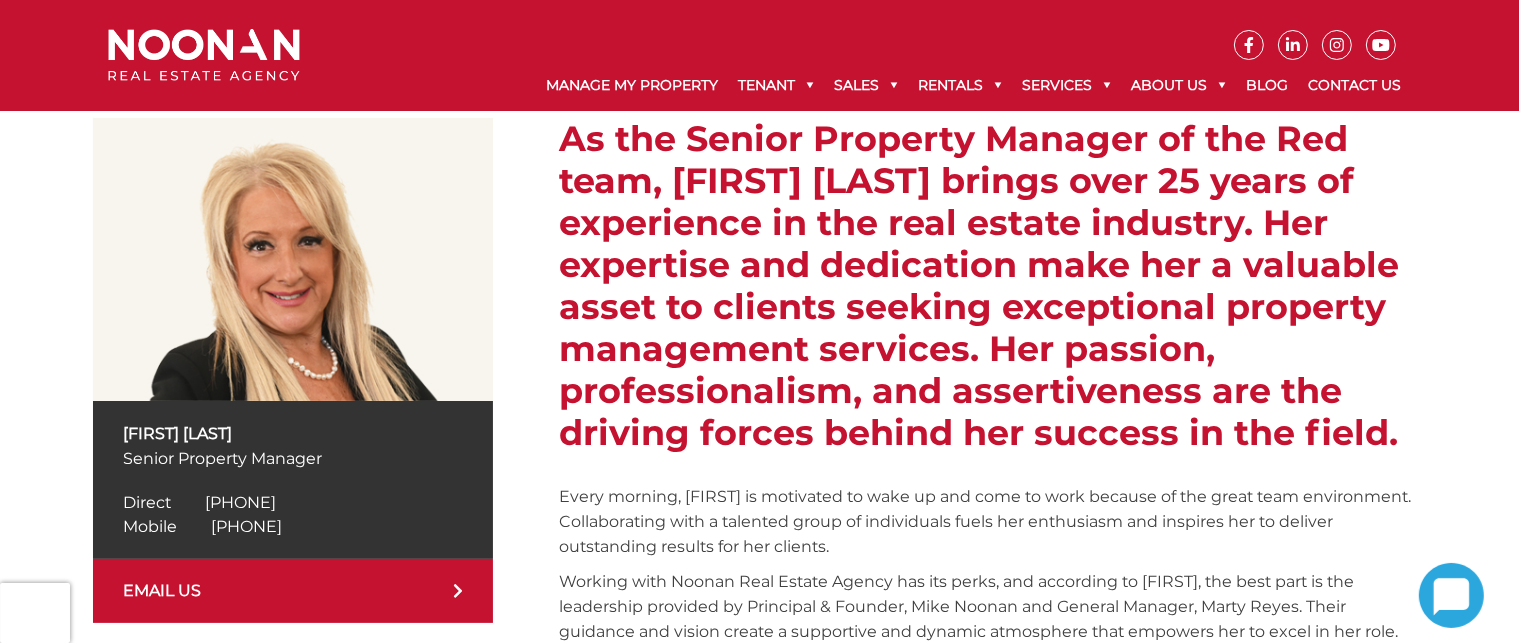 scroll, scrollTop: 331, scrollLeft: 0, axis: vertical 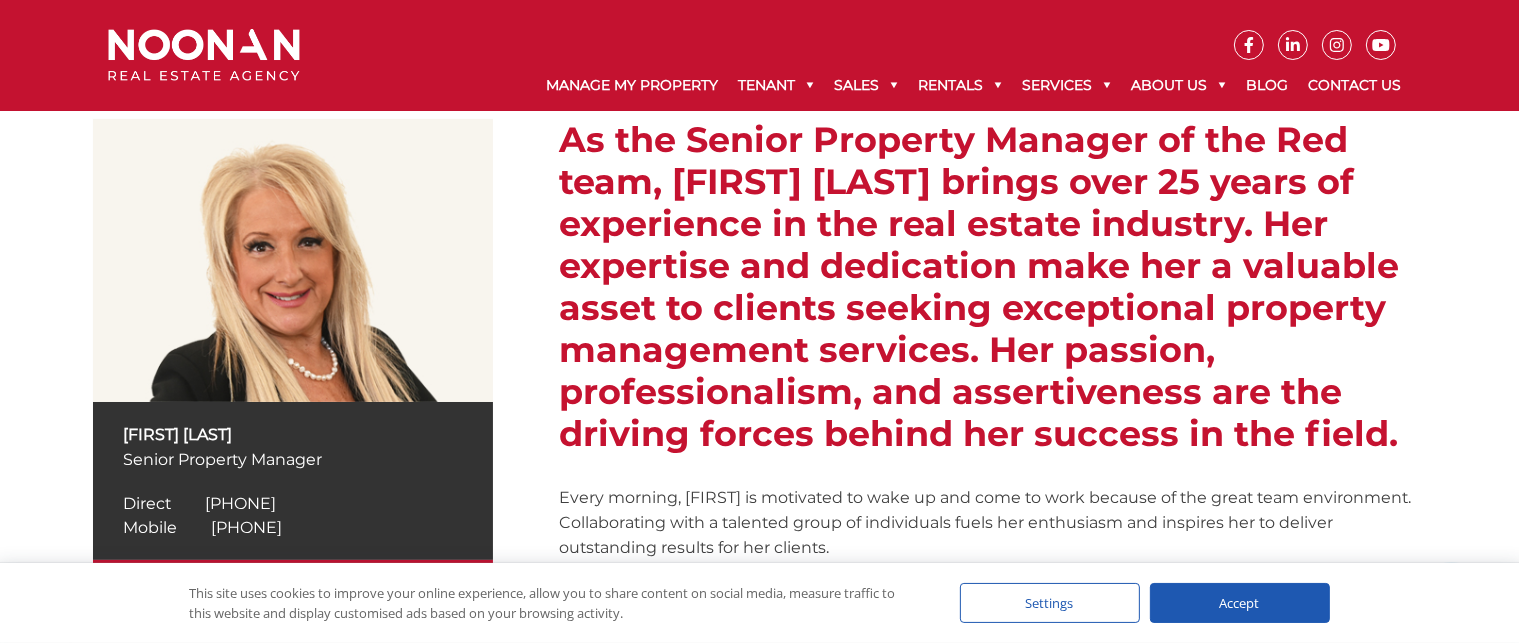 click on "0434 31...." at bounding box center (246, 527) 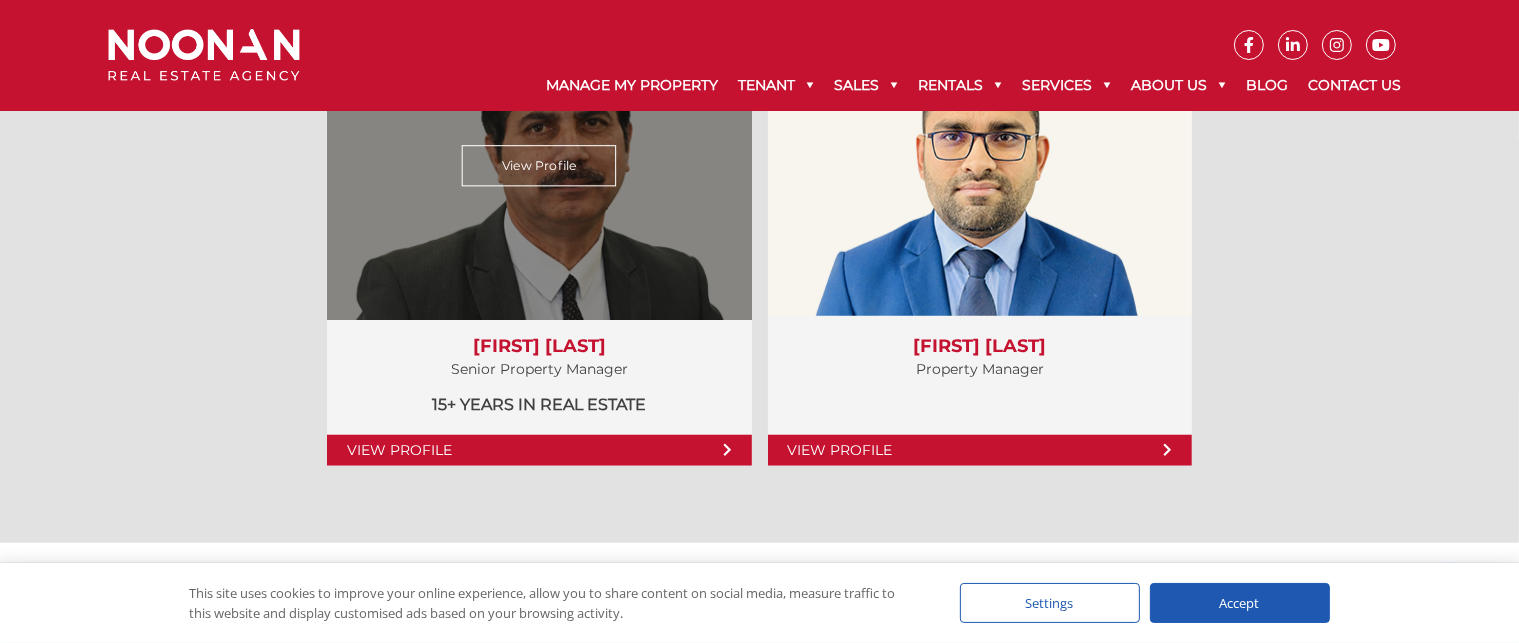 scroll, scrollTop: 1642, scrollLeft: 0, axis: vertical 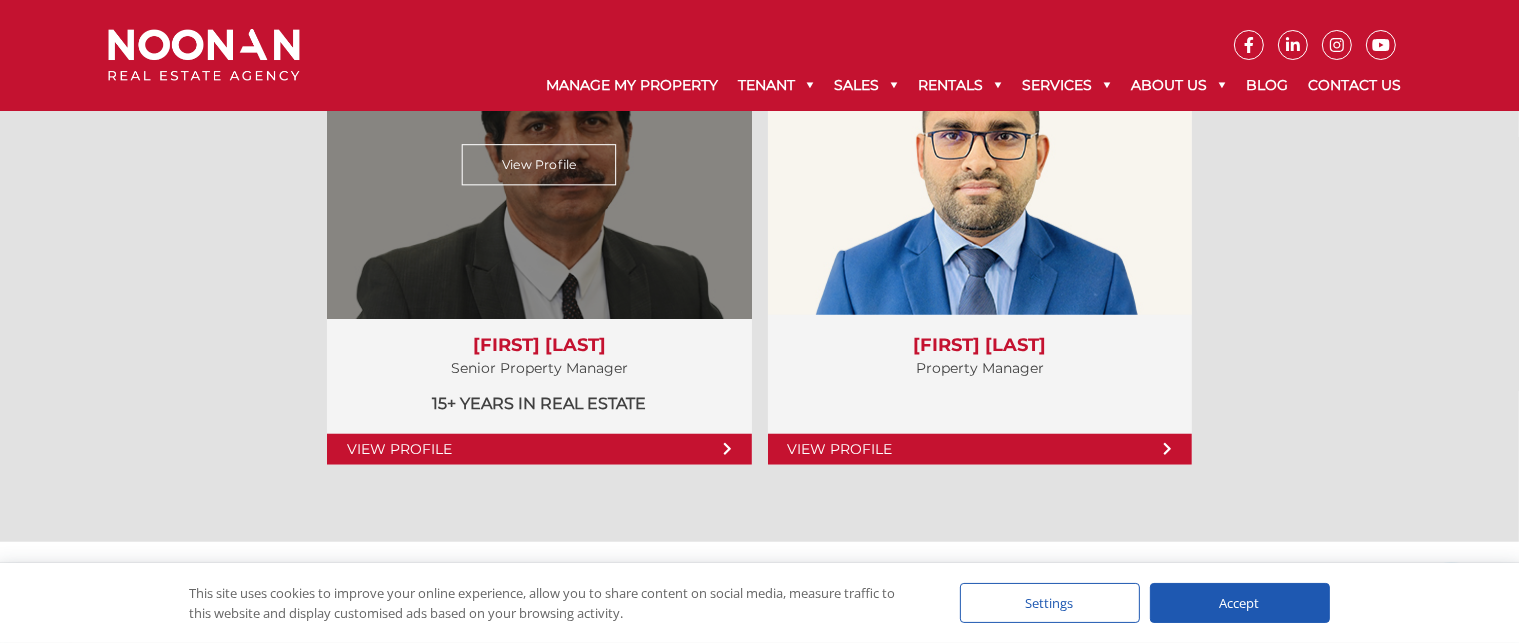 click on "View Profile" at bounding box center (539, 449) 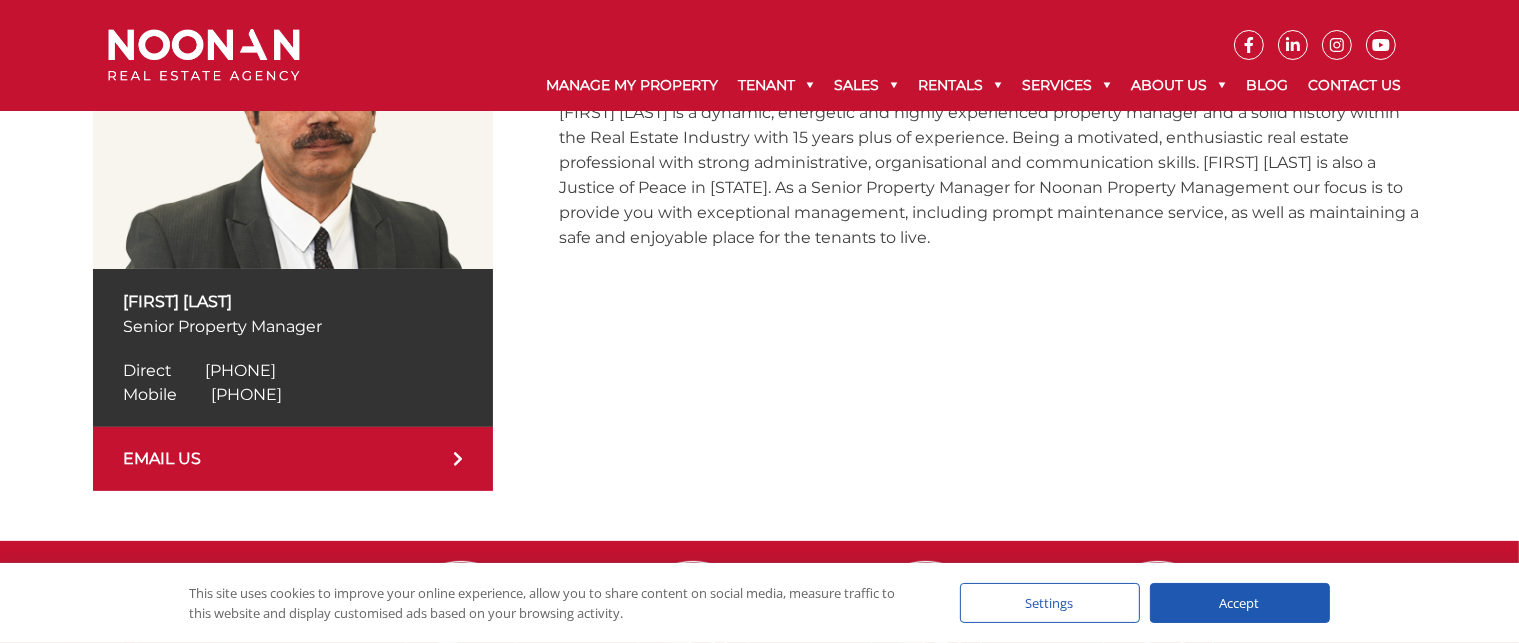 scroll, scrollTop: 463, scrollLeft: 0, axis: vertical 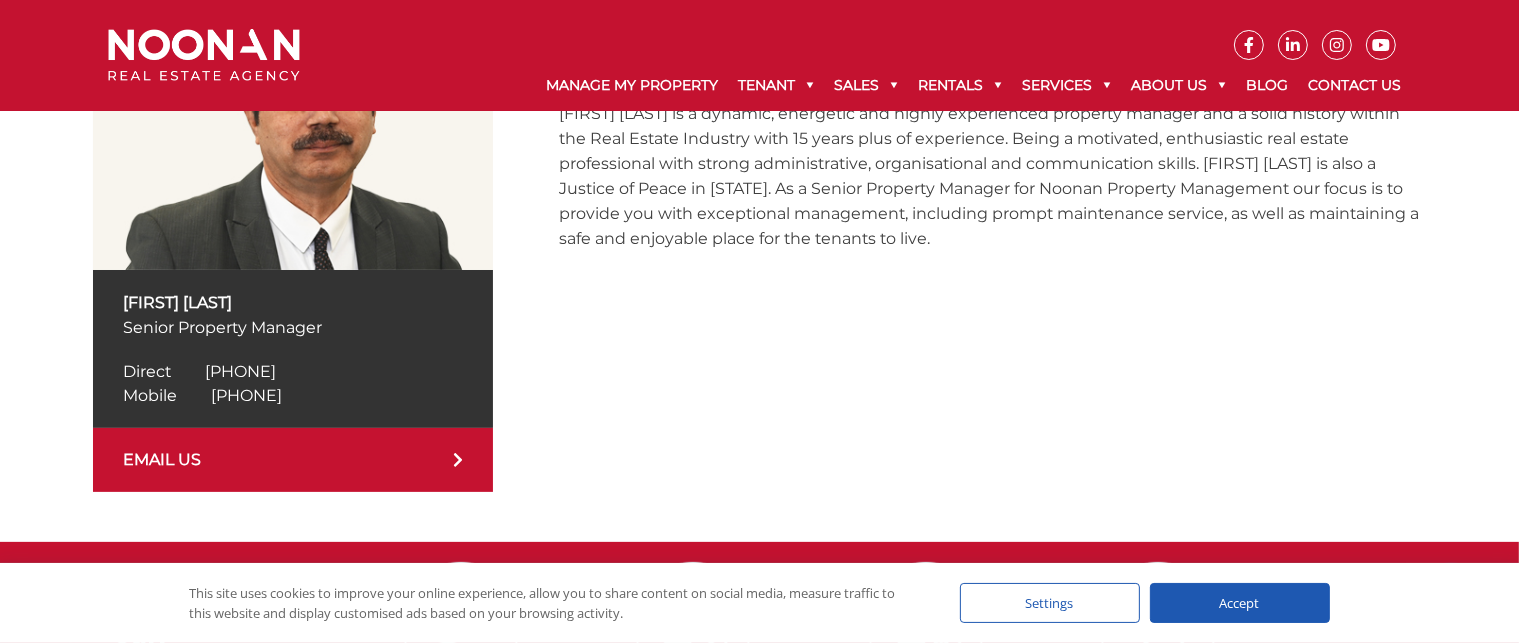 click on "[PHONE]" at bounding box center (246, 395) 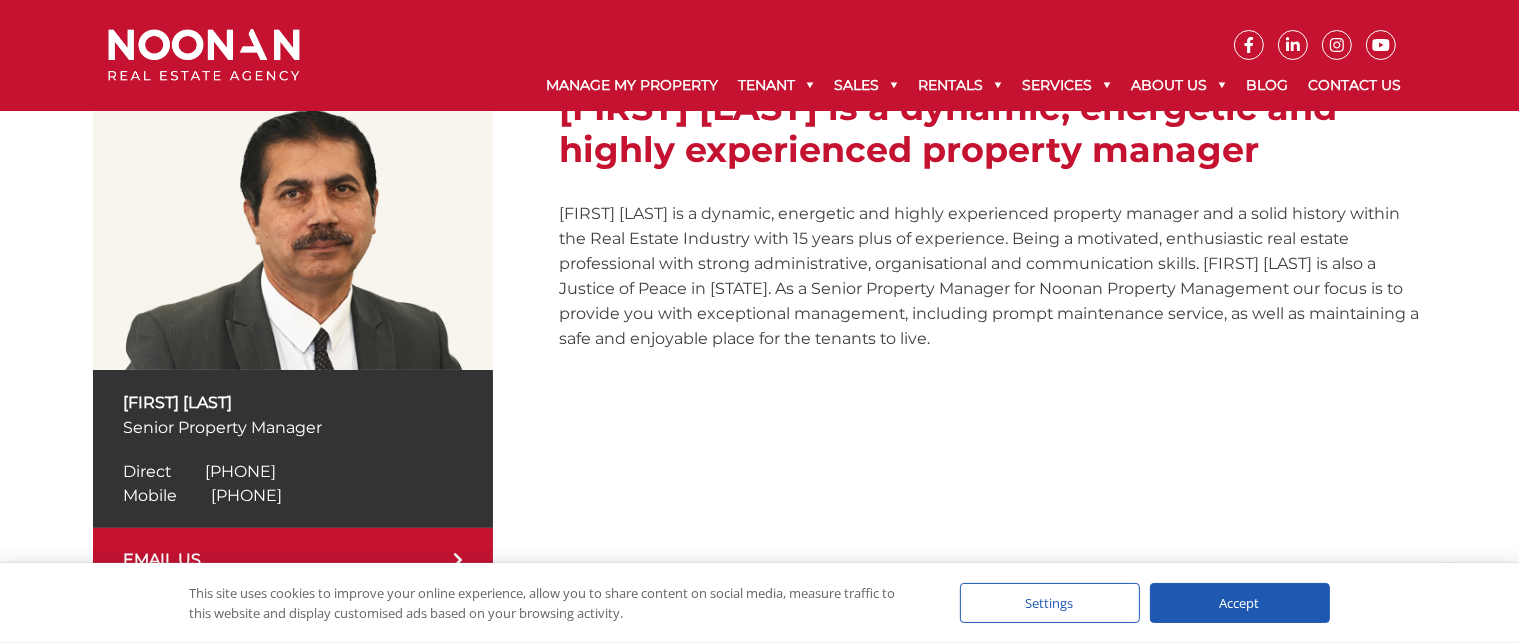 scroll, scrollTop: 312, scrollLeft: 0, axis: vertical 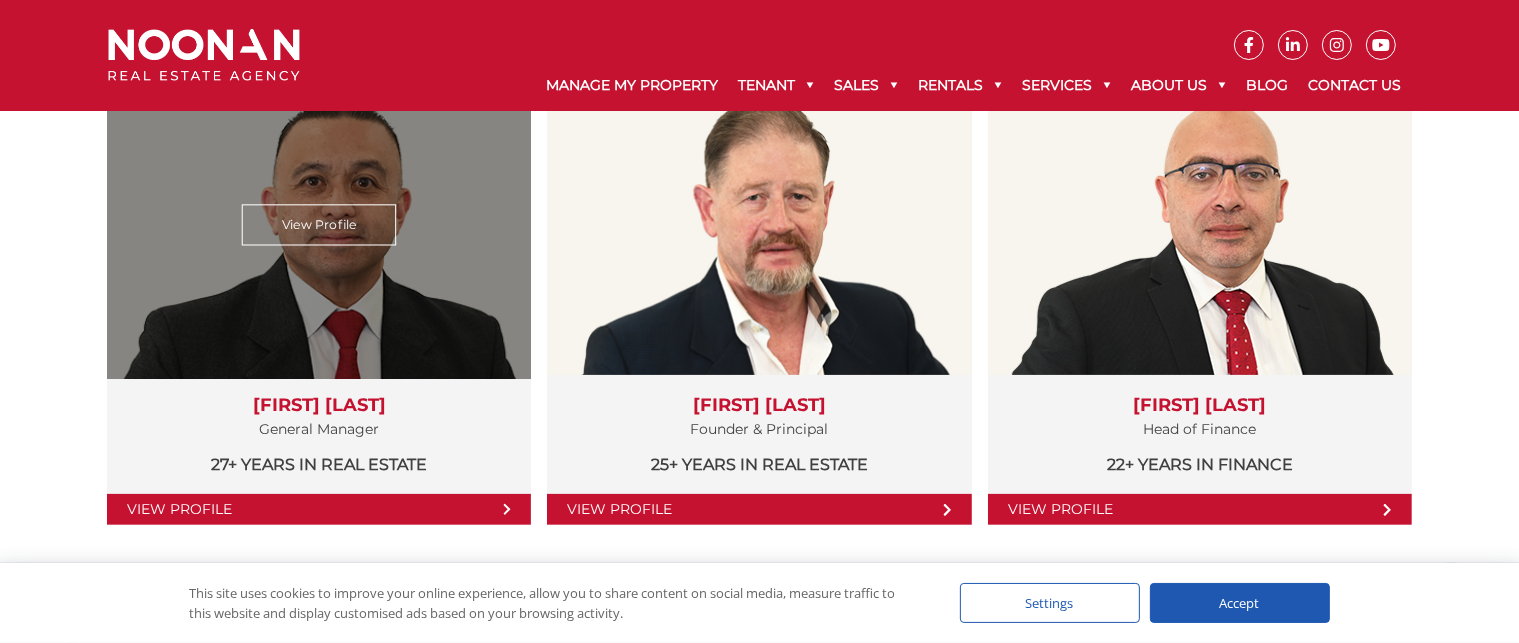 click on "View Profile" at bounding box center [319, 509] 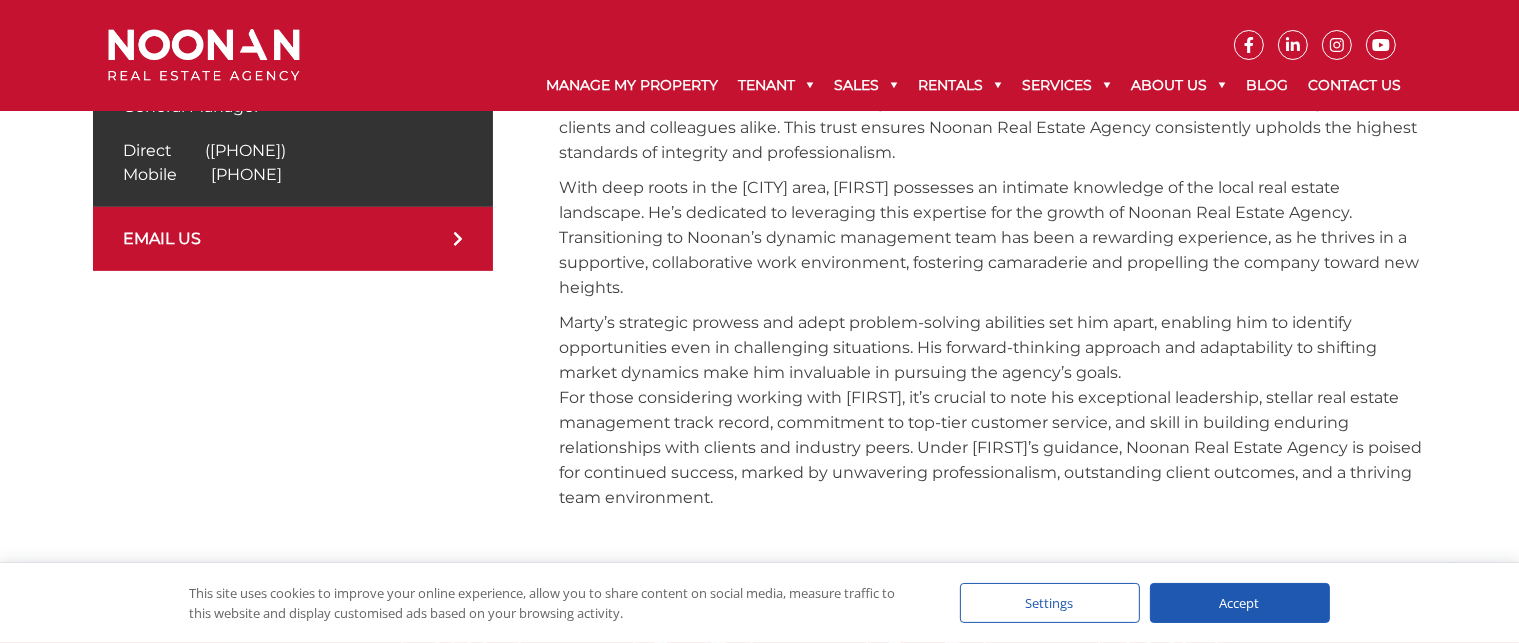 scroll, scrollTop: 562, scrollLeft: 0, axis: vertical 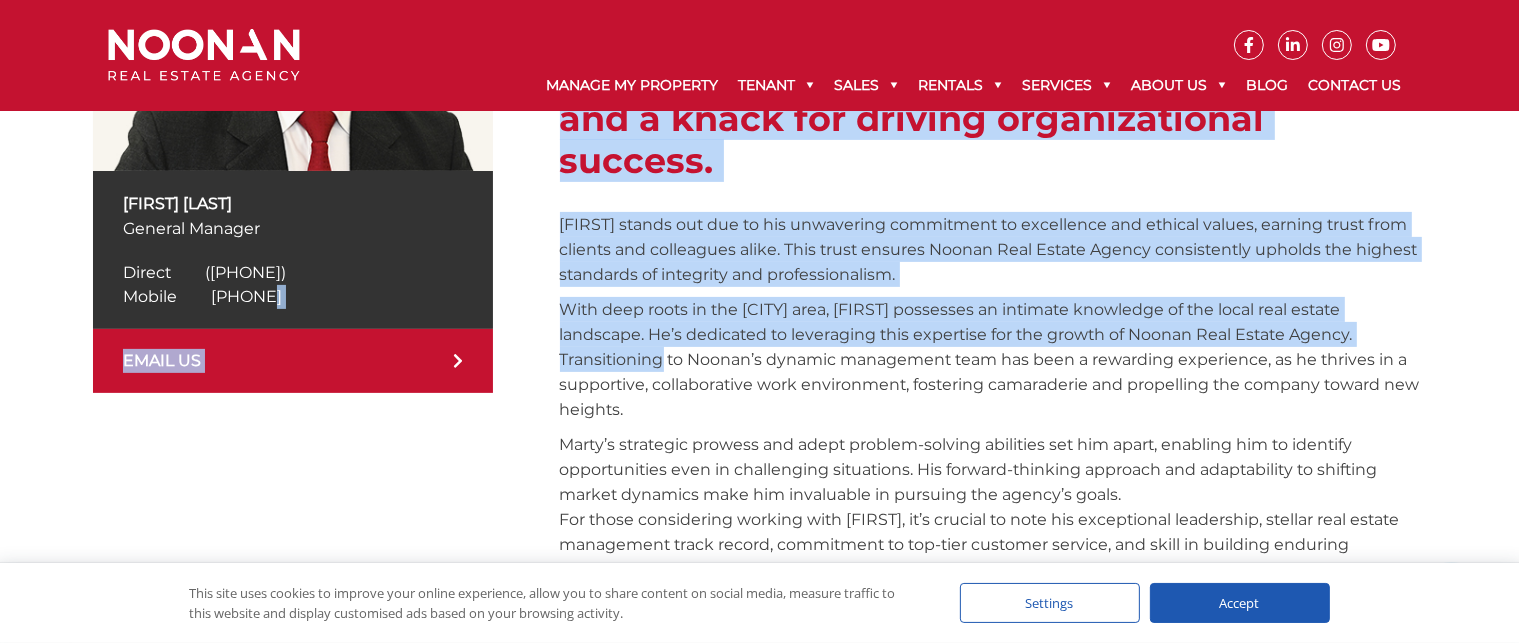 drag, startPoint x: 258, startPoint y: 288, endPoint x: 651, endPoint y: 326, distance: 394.8329 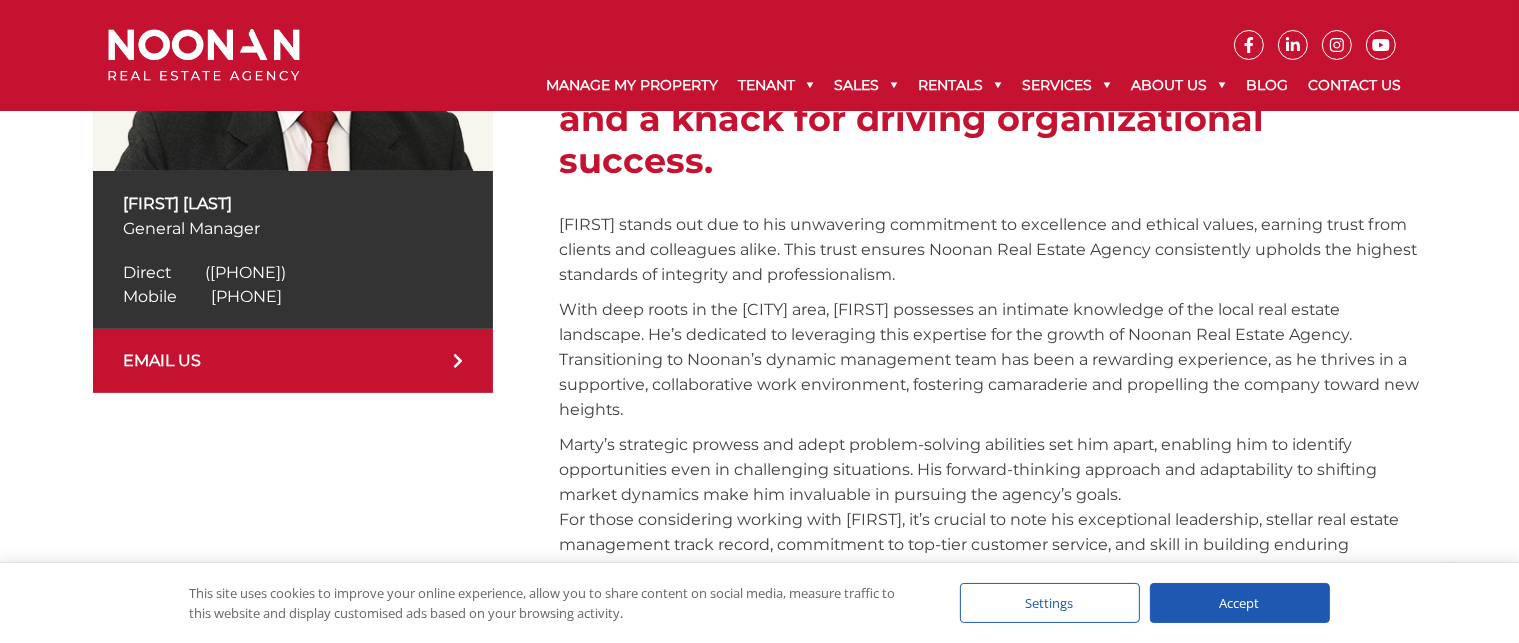click on "[PHONE]" at bounding box center [246, 296] 